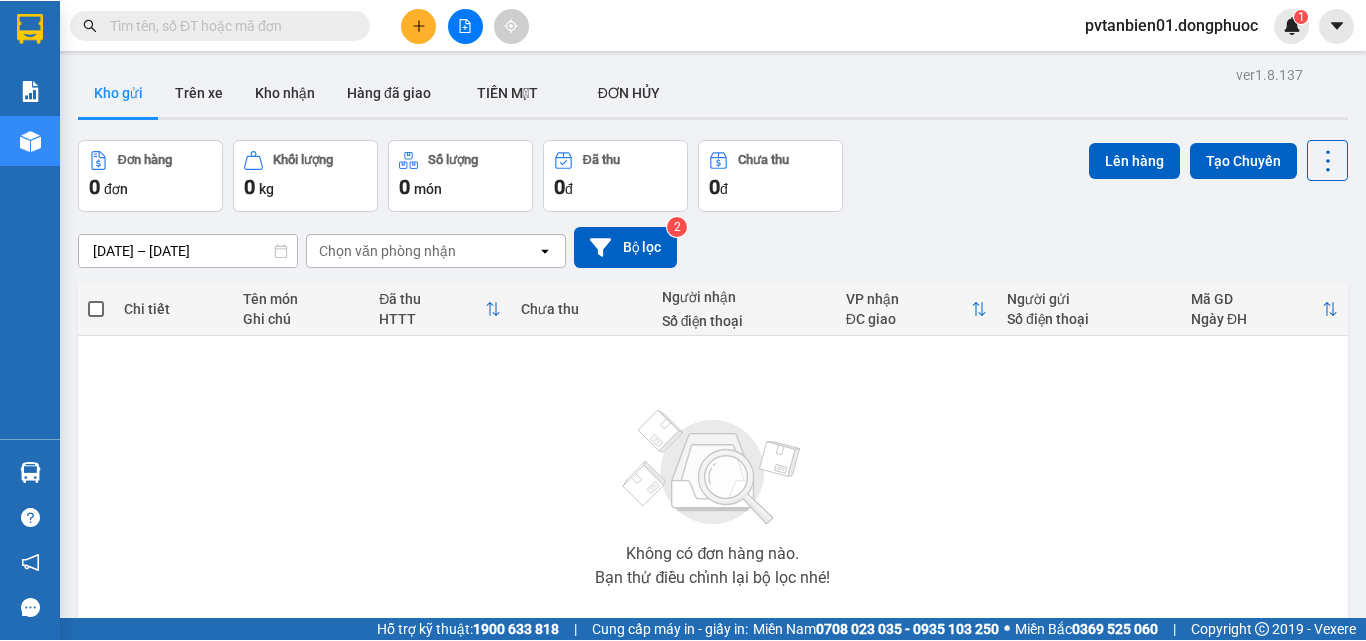 scroll, scrollTop: 0, scrollLeft: 0, axis: both 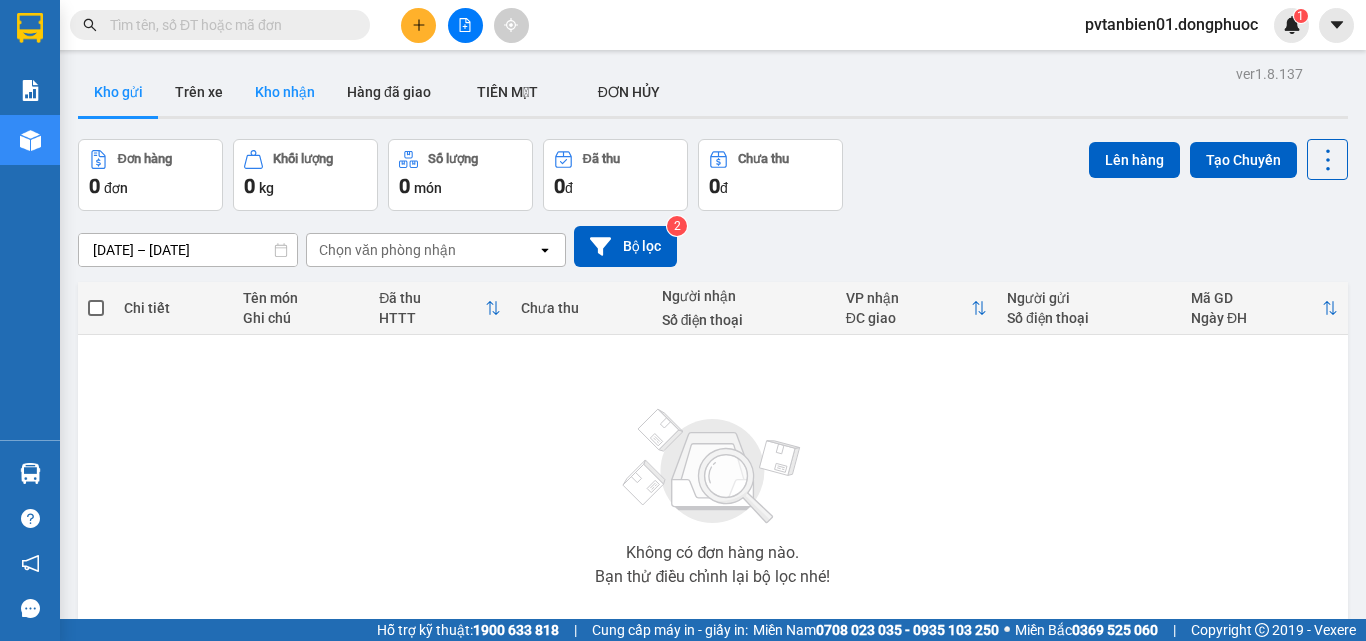 click on "Kho nhận" at bounding box center (285, 92) 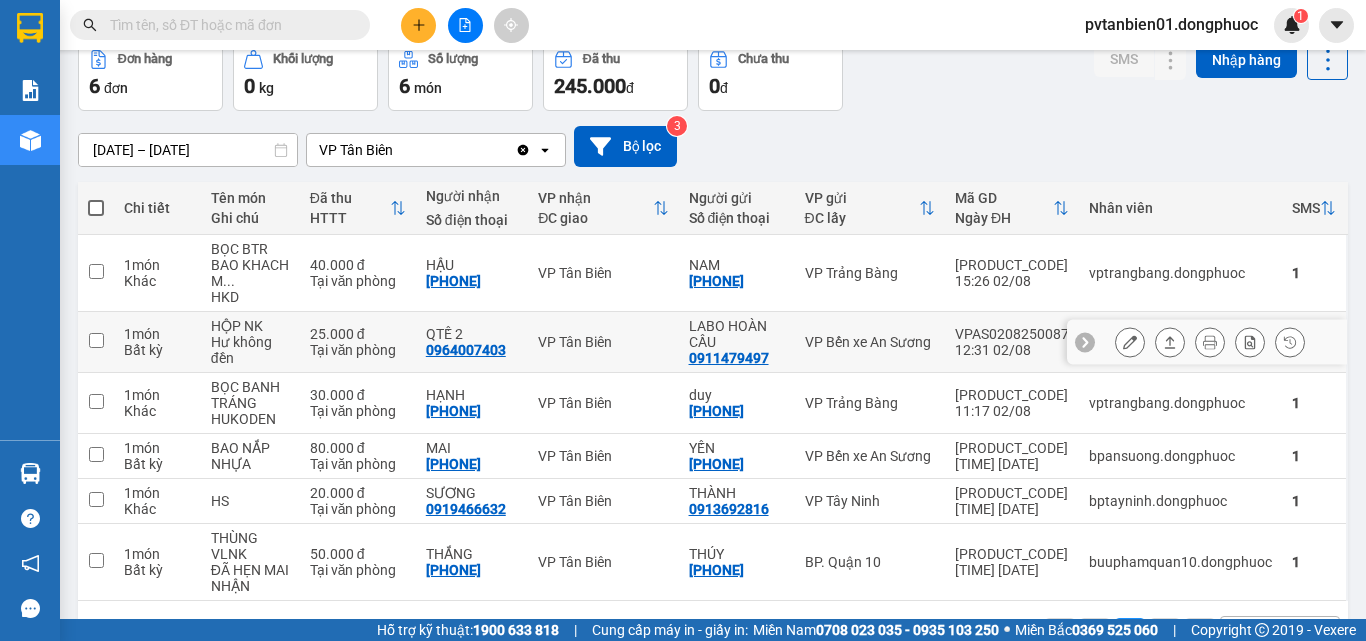 scroll, scrollTop: 164, scrollLeft: 0, axis: vertical 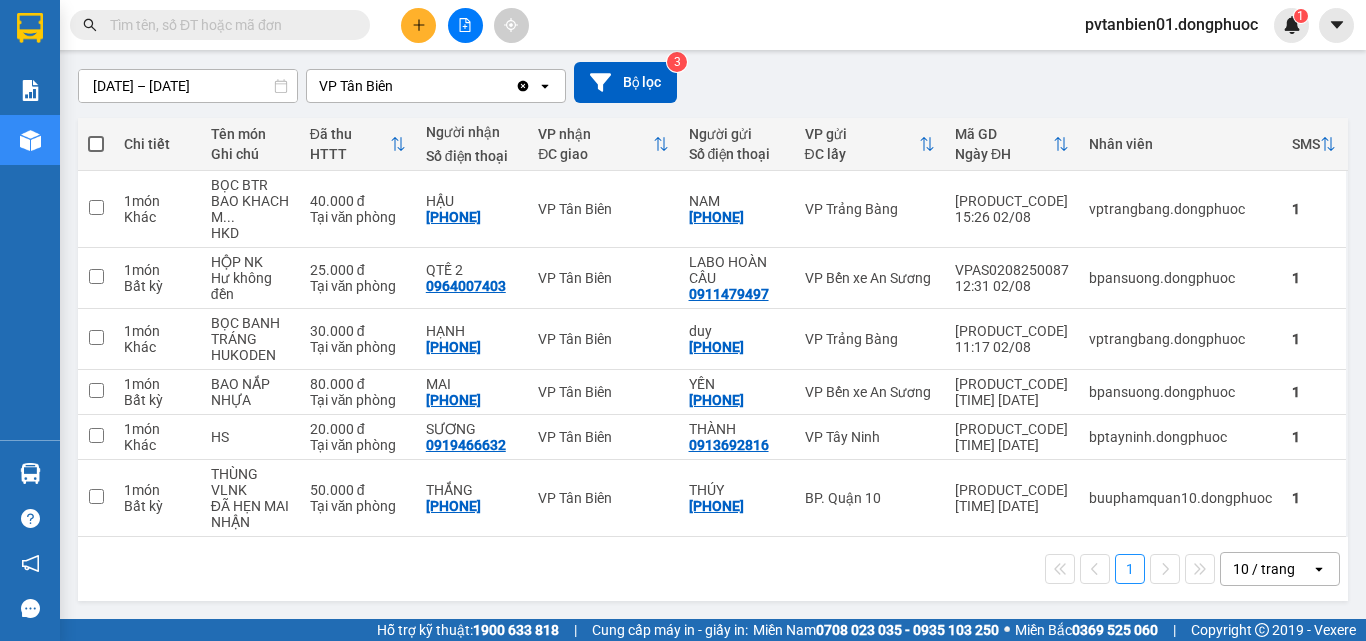 click on "[DATE] – [DATE]" at bounding box center (188, 86) 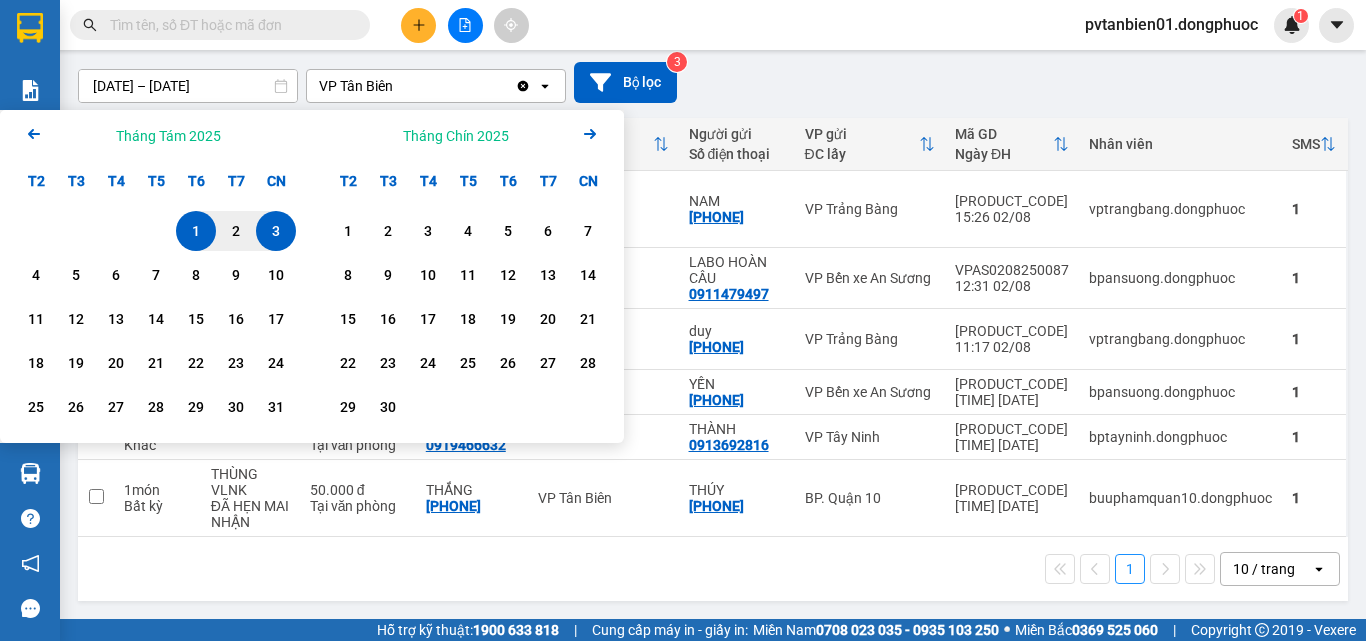 click on "Arrow Left" 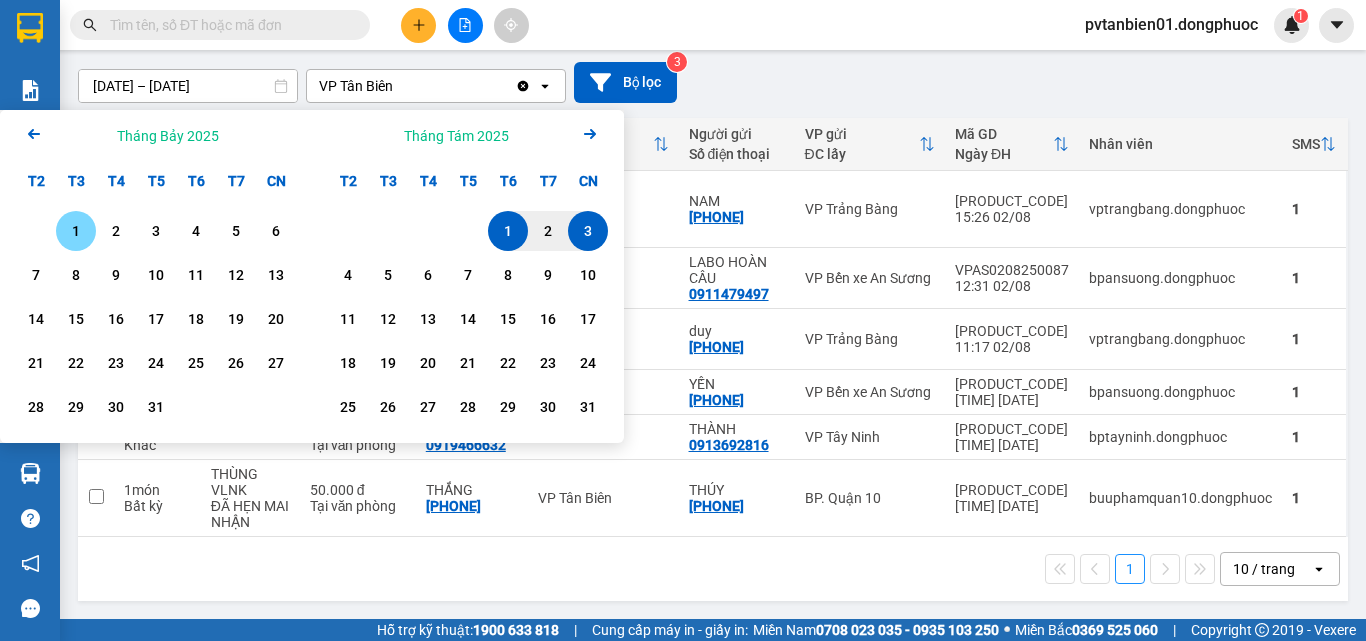 click on "1" at bounding box center (76, 231) 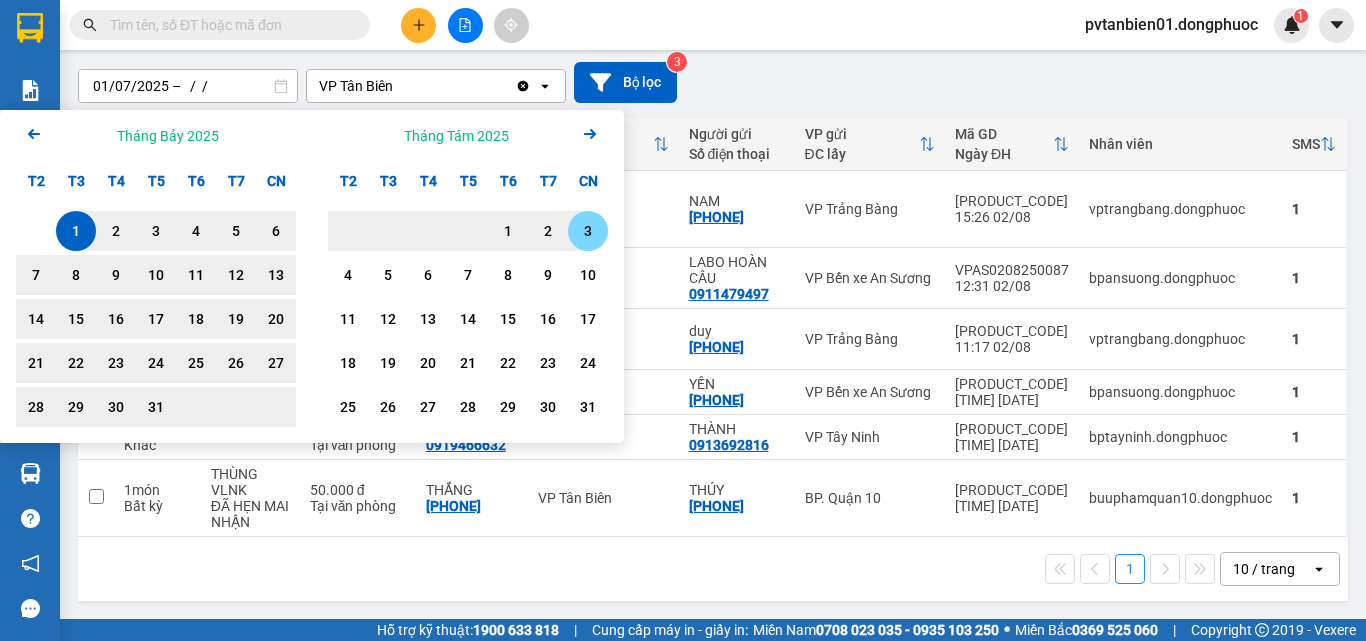 click on "3" at bounding box center [588, 231] 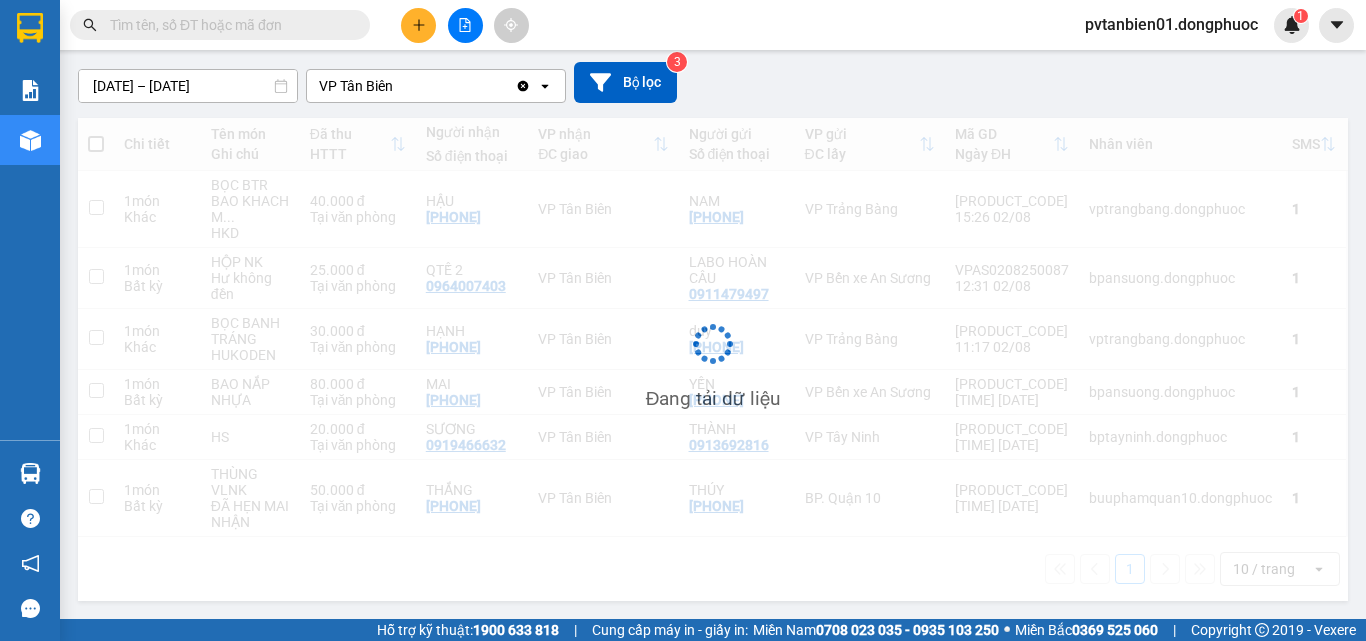 scroll, scrollTop: 164, scrollLeft: 0, axis: vertical 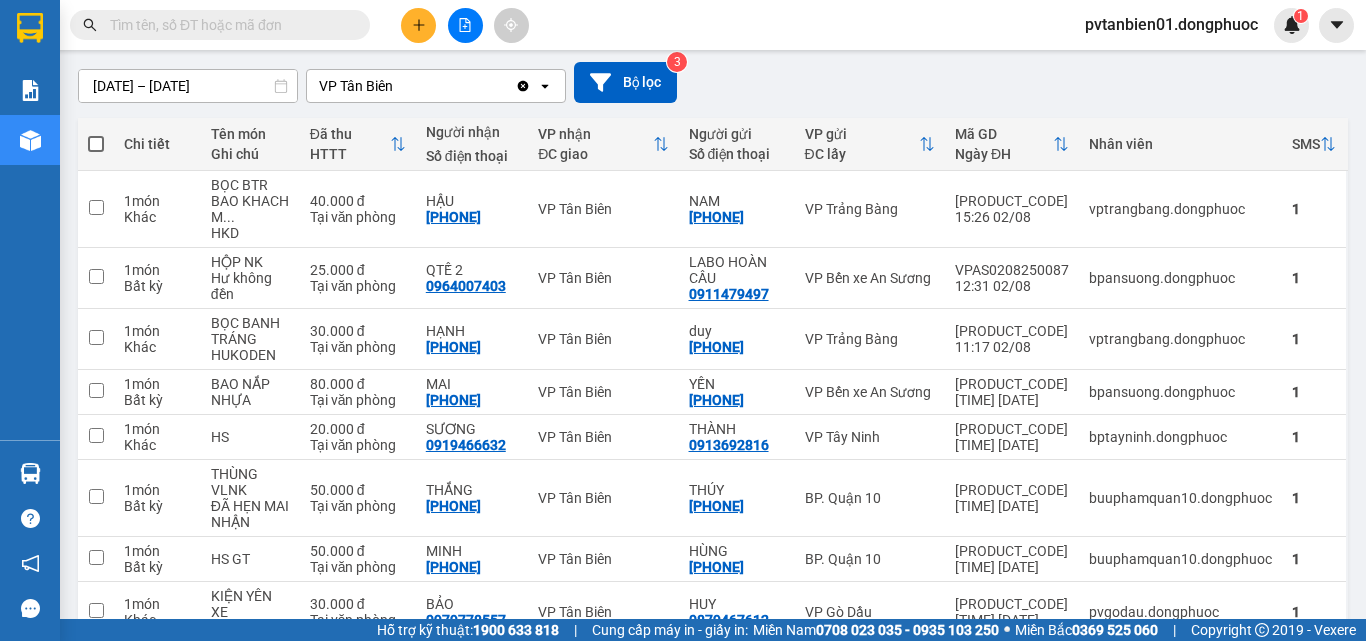 click at bounding box center (418, 25) 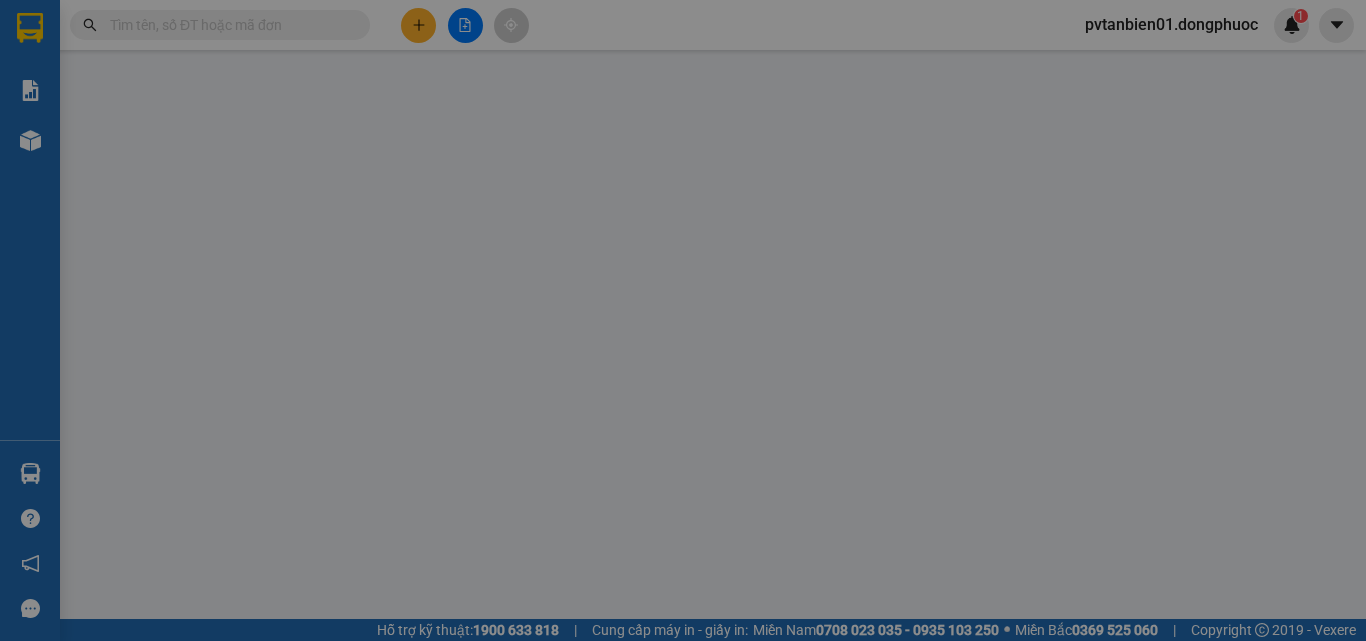 scroll, scrollTop: 0, scrollLeft: 0, axis: both 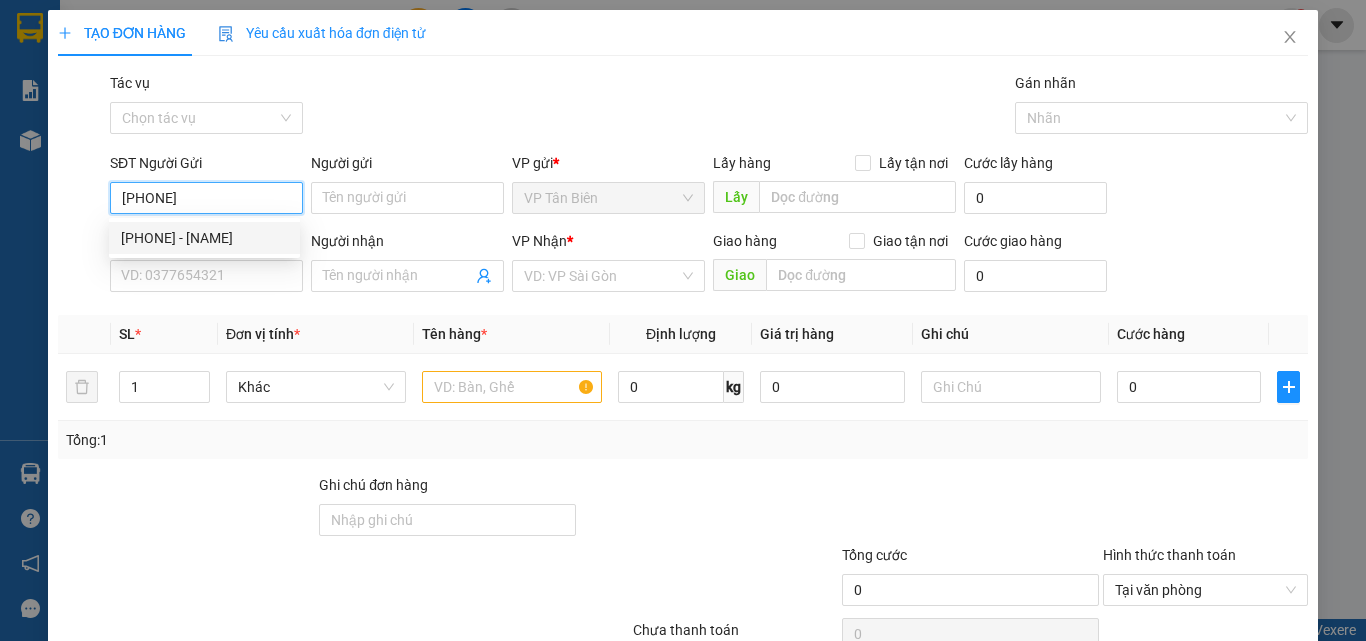 click on "[PHONE] - [NAME]" at bounding box center [204, 238] 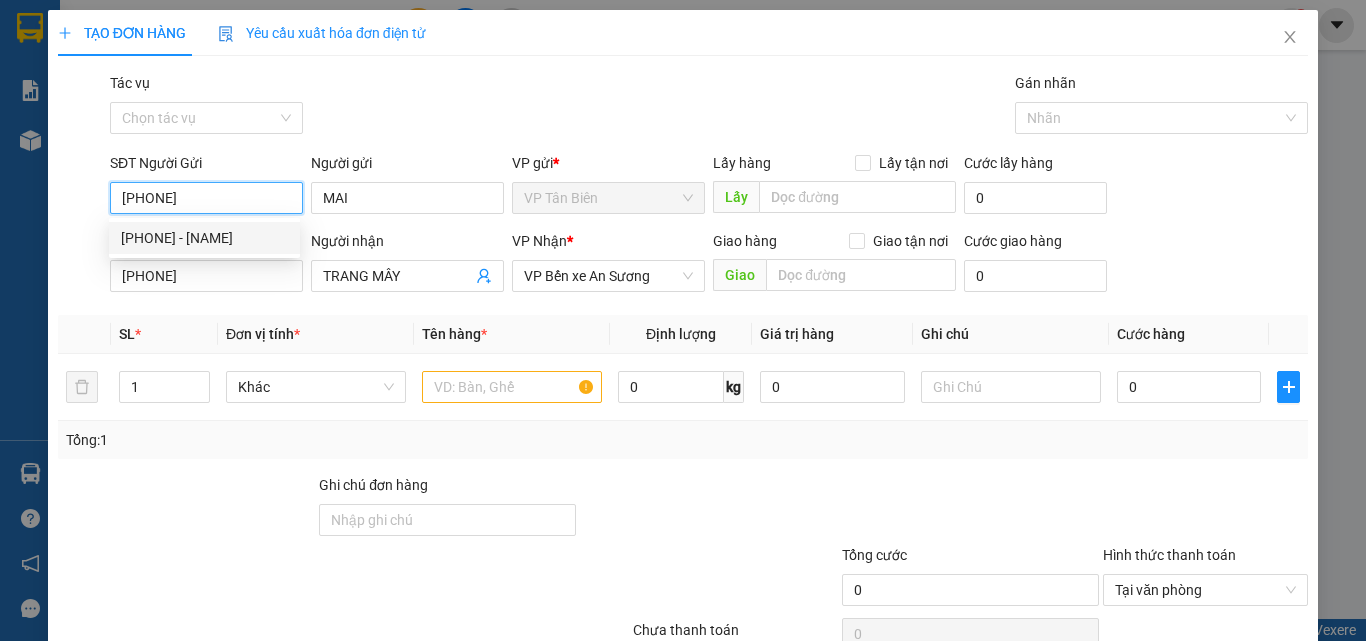 type on "30.000" 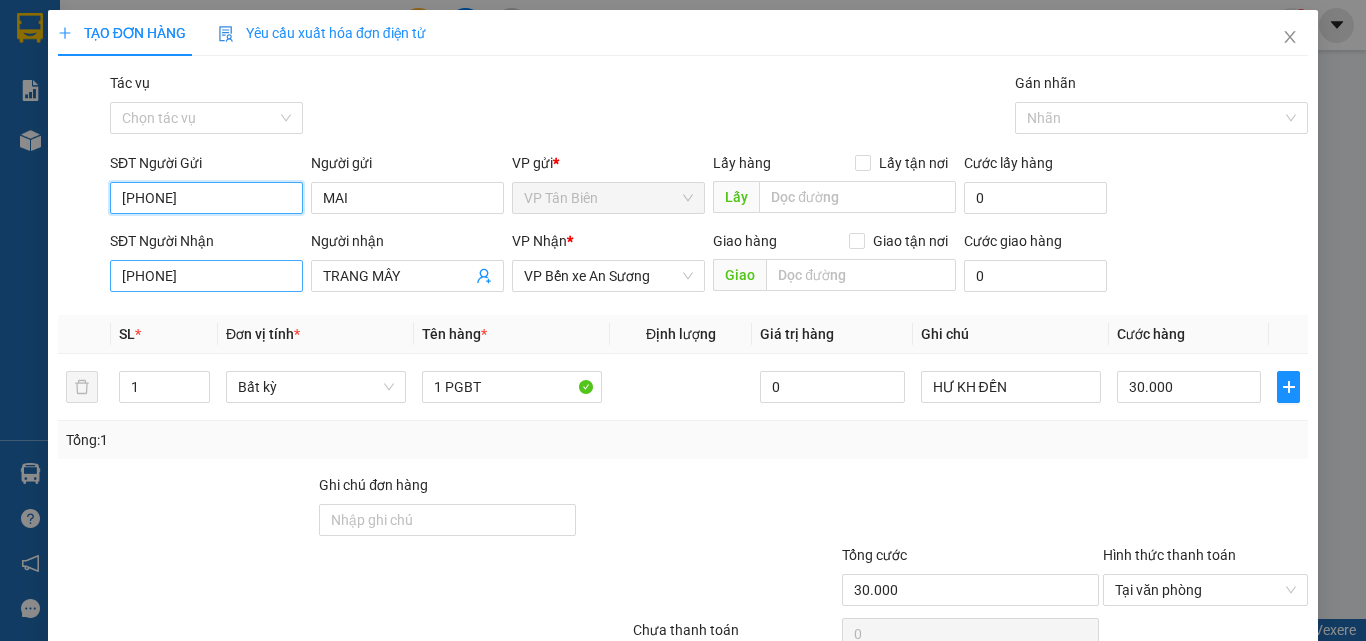 type on "[PHONE]" 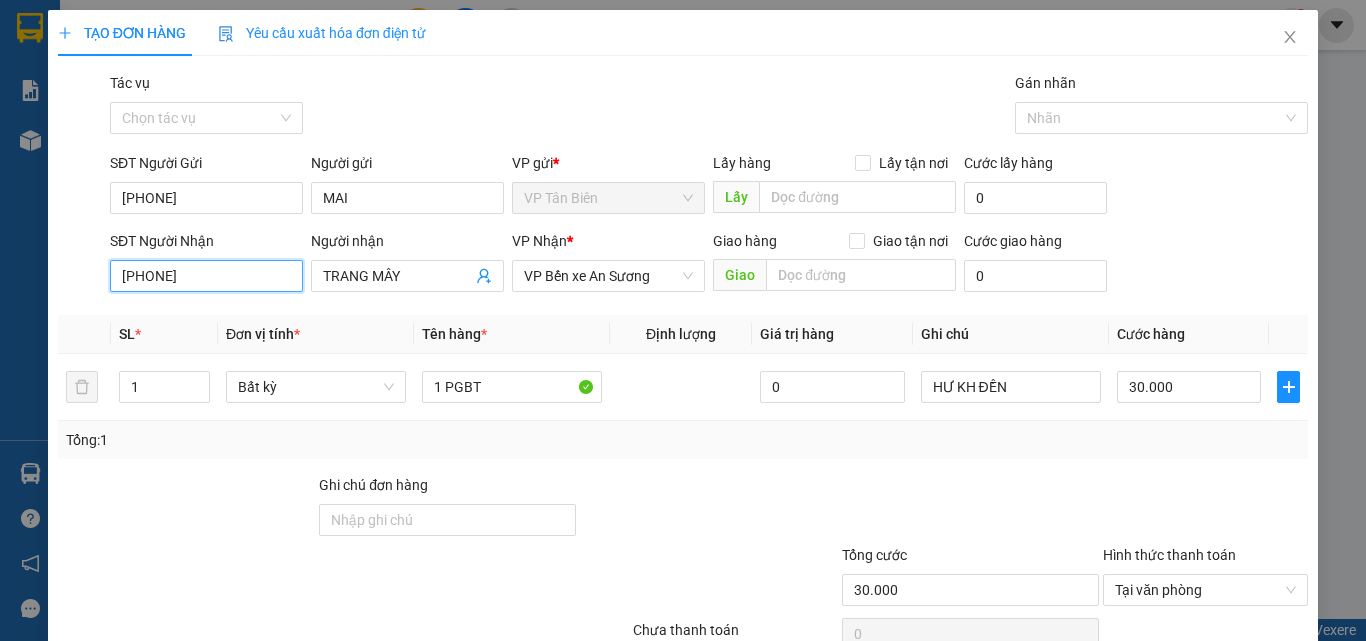 click on "[PHONE]" at bounding box center (206, 276) 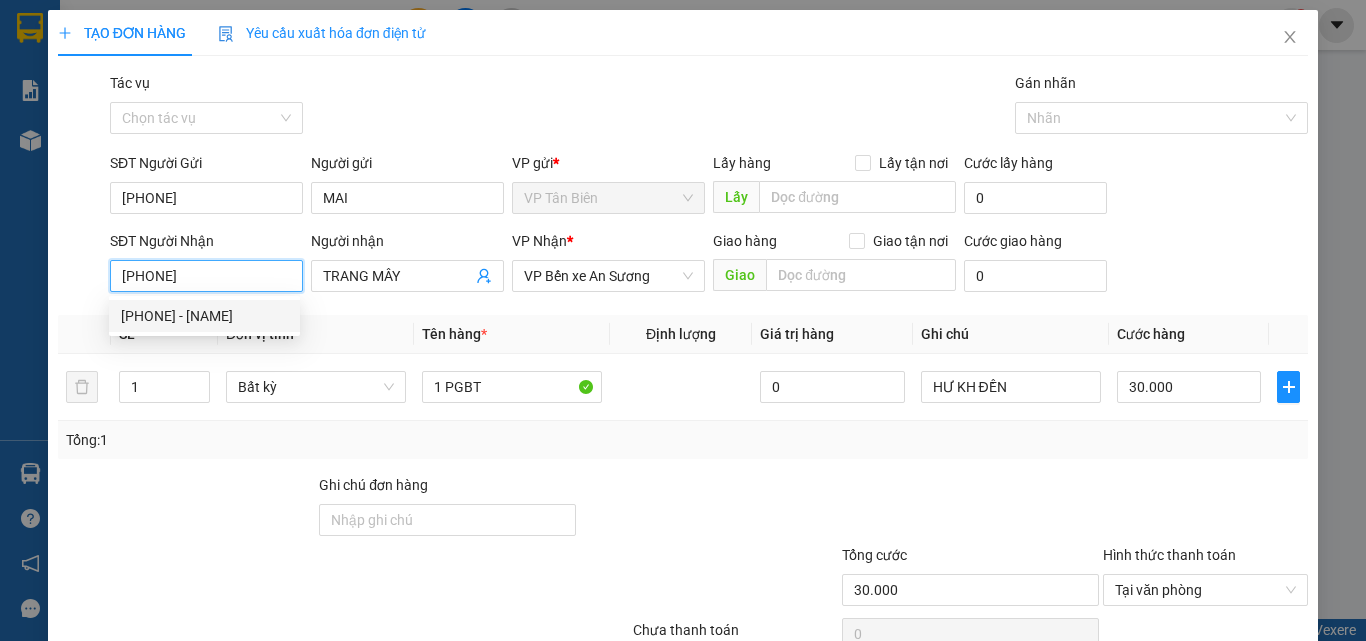 click on "[PHONE]" at bounding box center [206, 276] 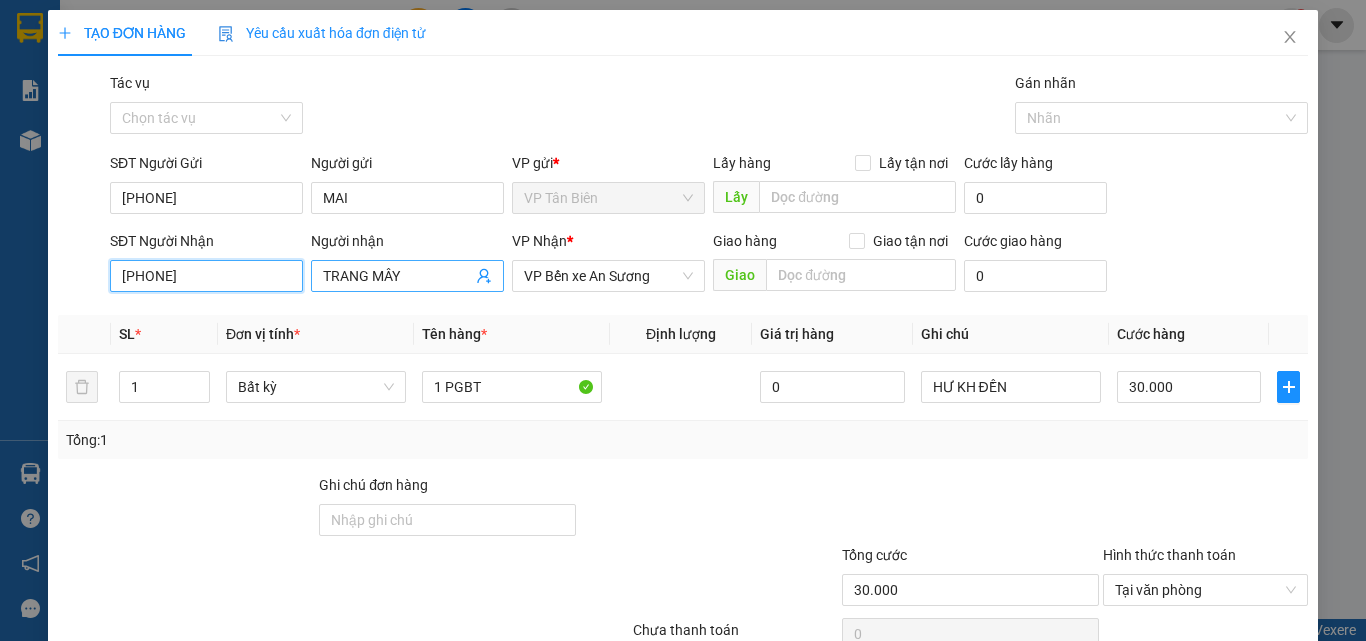 type on "[PHONE]" 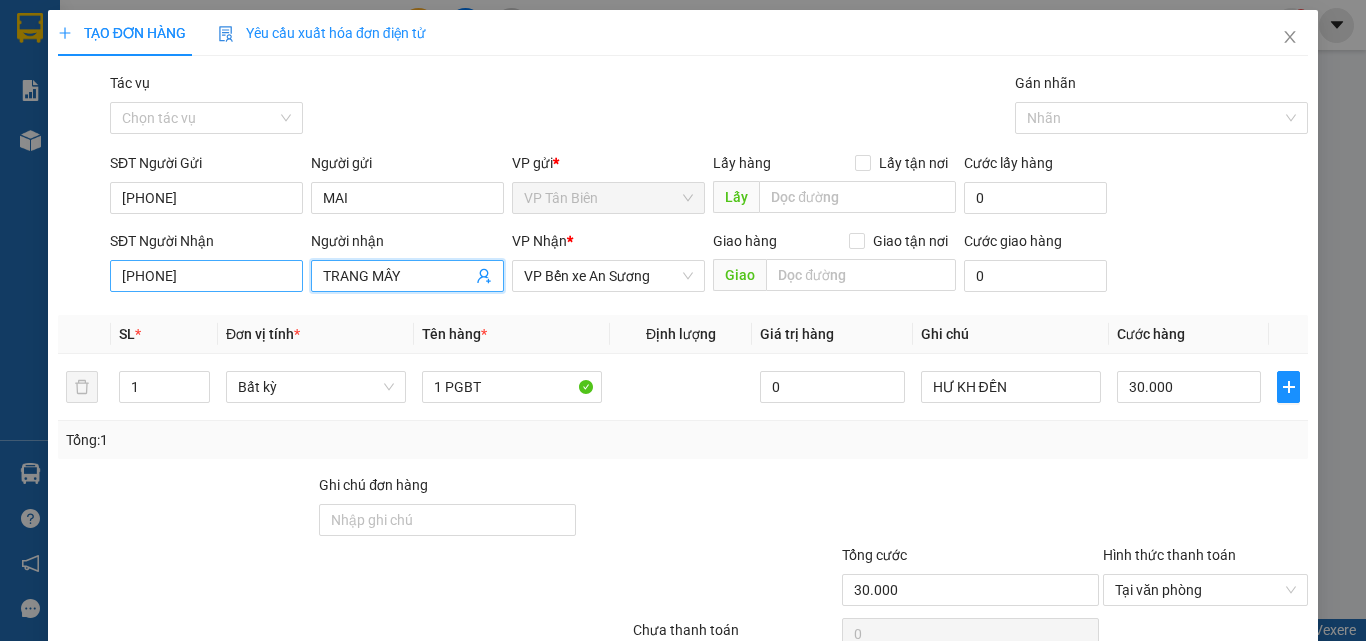drag, startPoint x: 440, startPoint y: 269, endPoint x: 244, endPoint y: 269, distance: 196 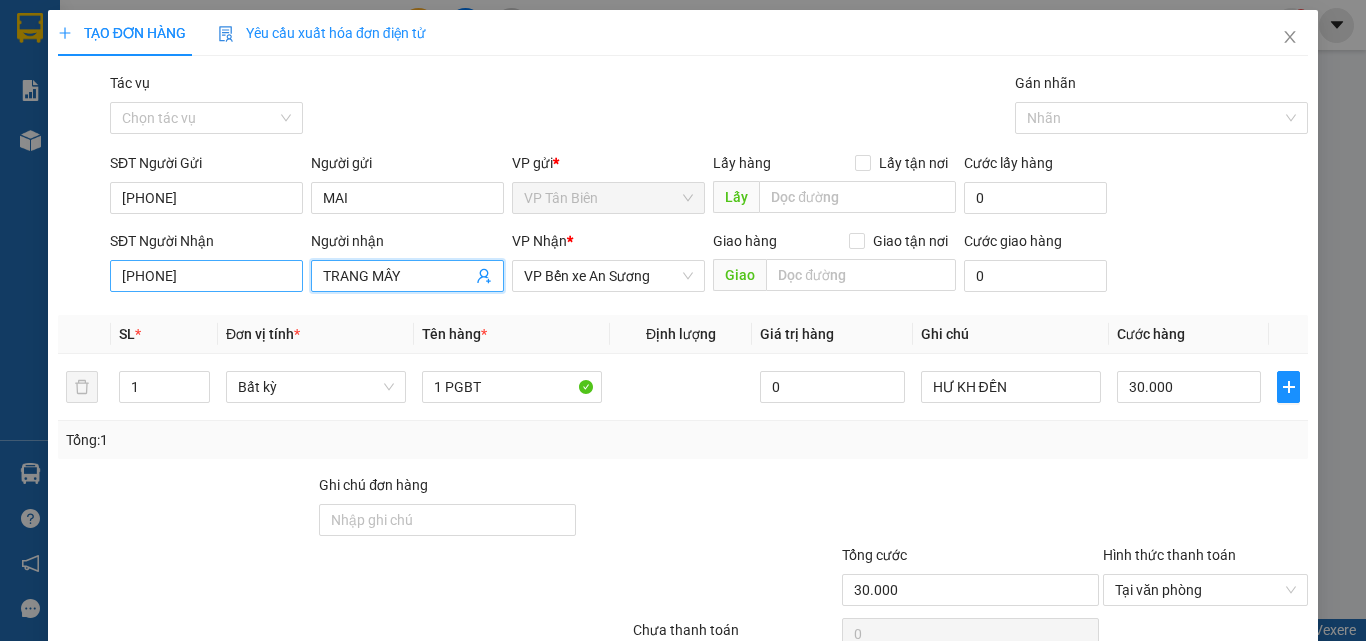 click on "SĐT Người Nhận [PHONE] Người nhận [NAME] [NAME] VP Nhận  * VP Bến xe An Sương Giao hàng Giao tận nơi Giao Cước giao hàng 0" at bounding box center [709, 265] 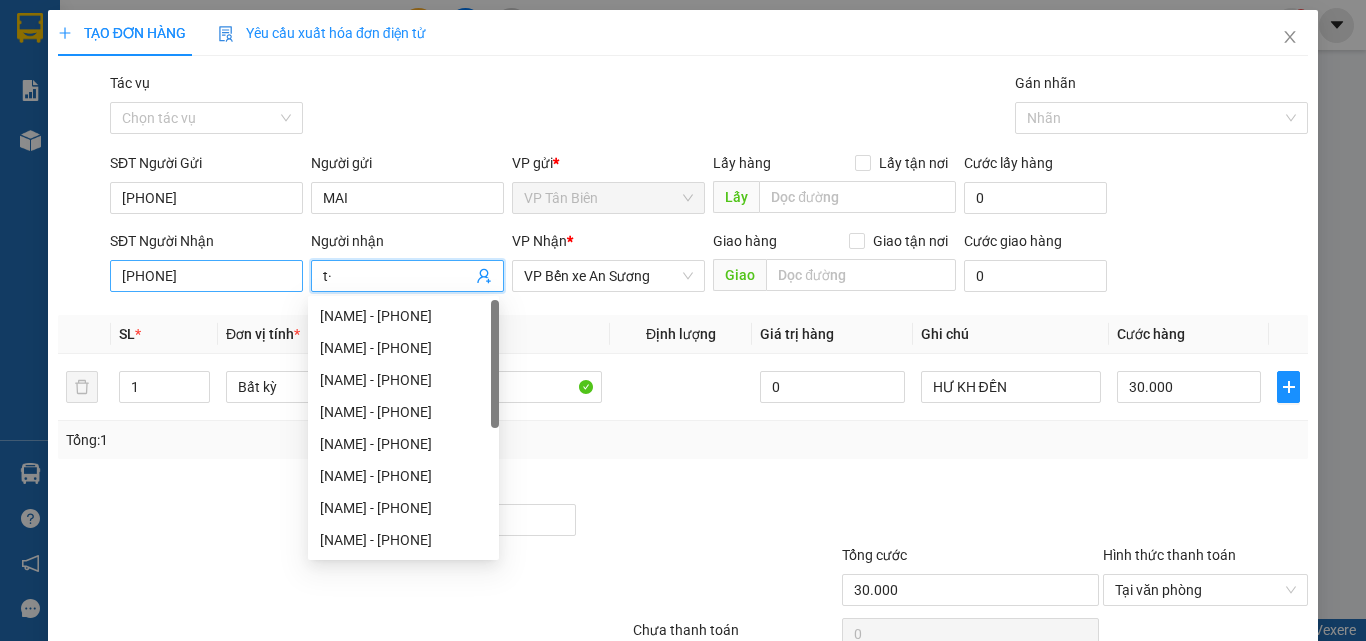 type on "t" 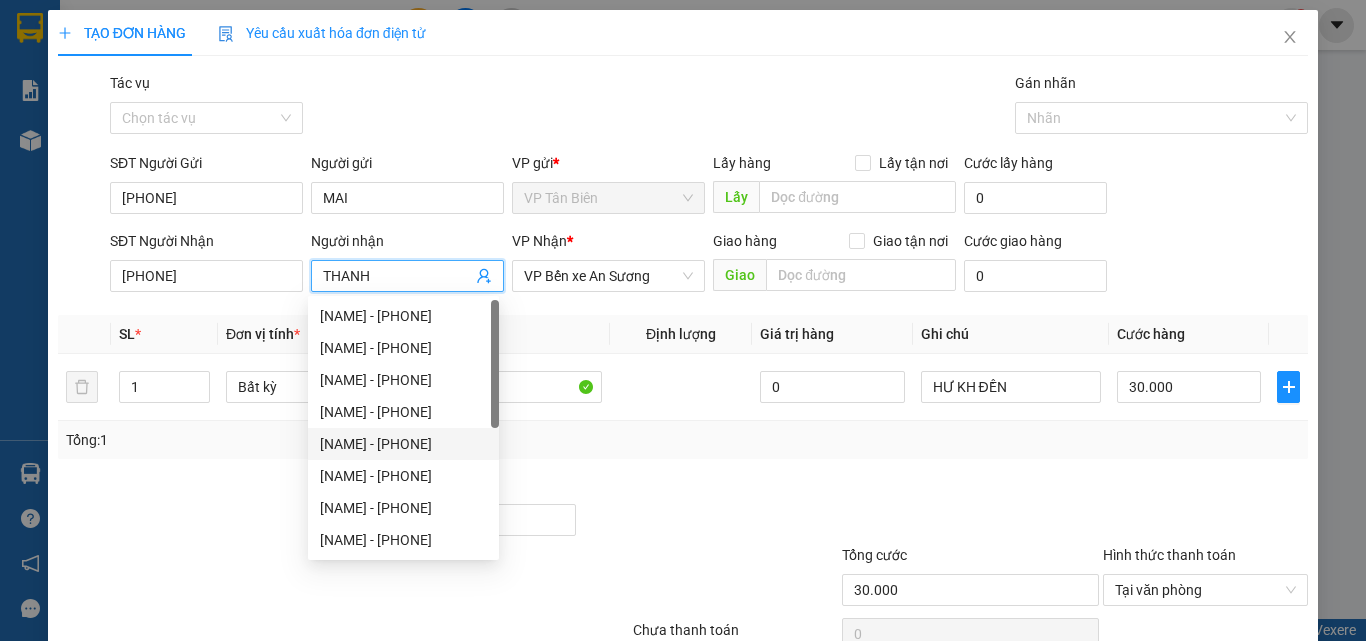 type on "THANH" 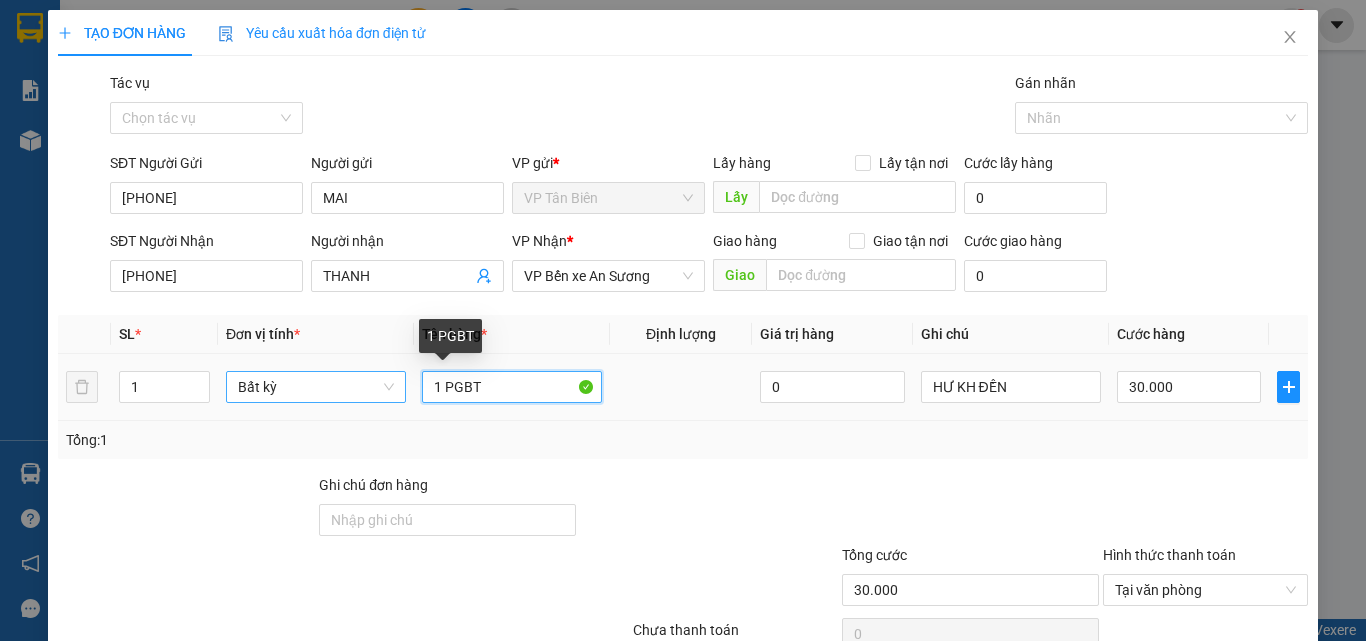 drag, startPoint x: 507, startPoint y: 384, endPoint x: 382, endPoint y: 389, distance: 125.09996 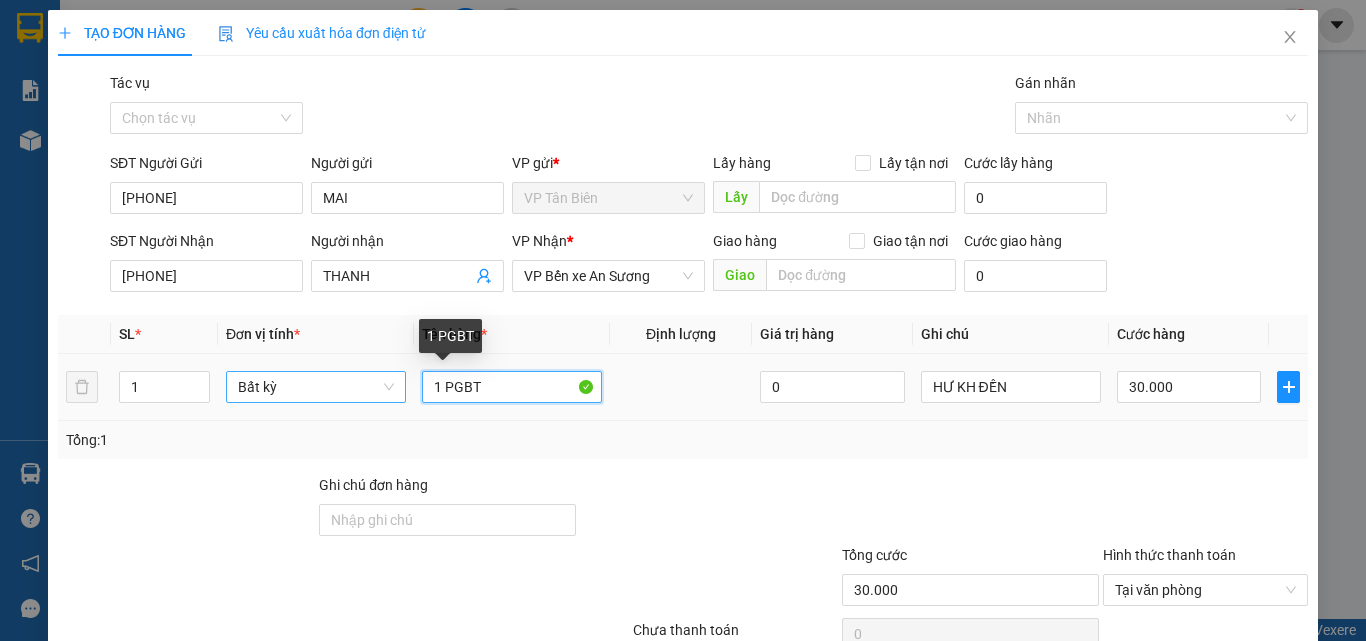 click on "1 Bất kỳ 1 PGBT 0 HƯ KH ĐỀN 30.000" at bounding box center (683, 387) 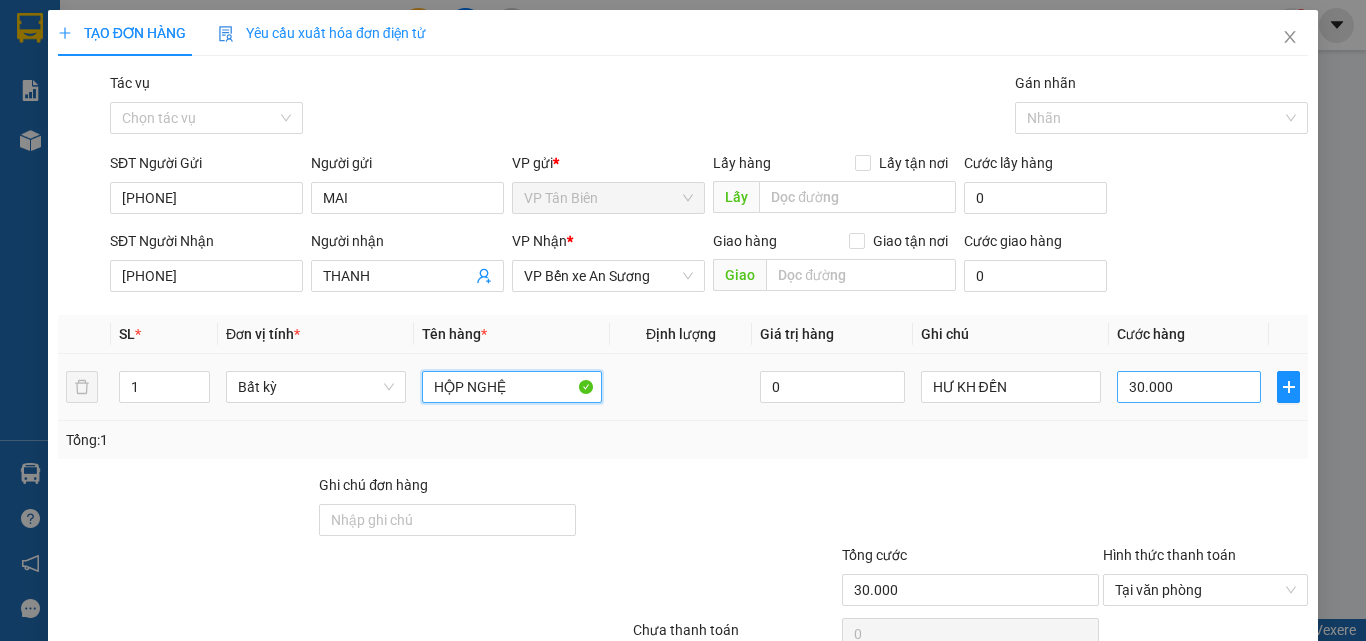 type on "HỘP NGHỆ" 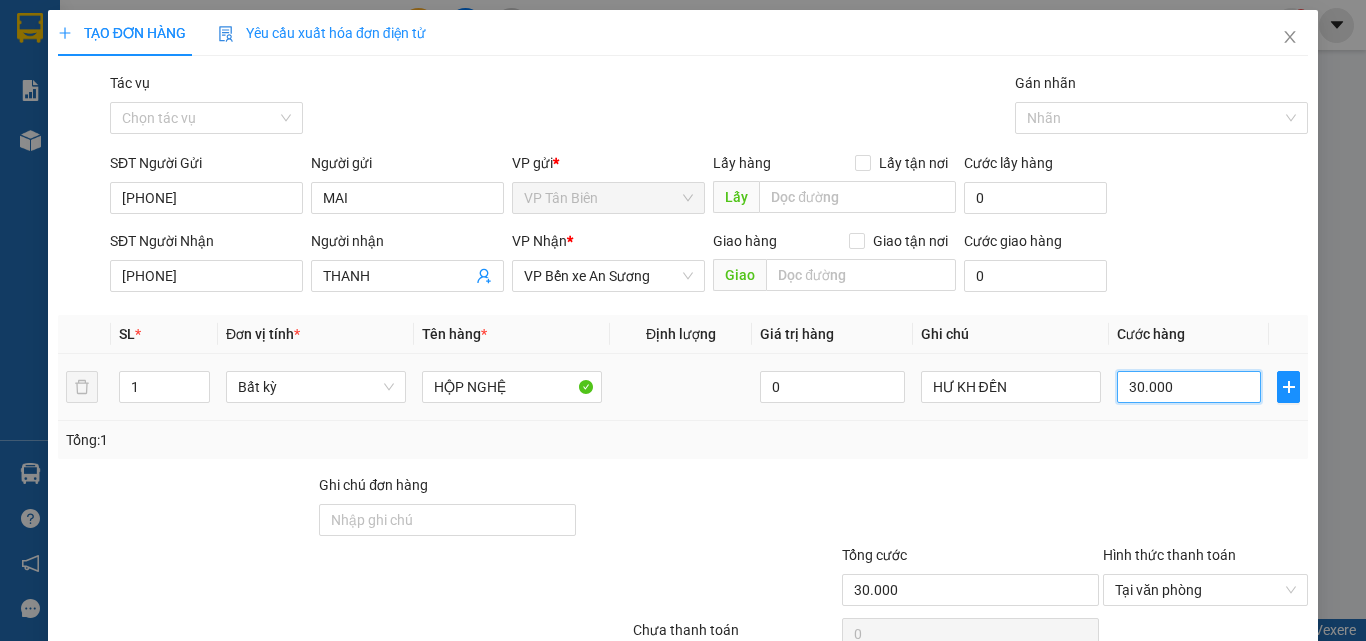 click on "30.000" at bounding box center (1189, 387) 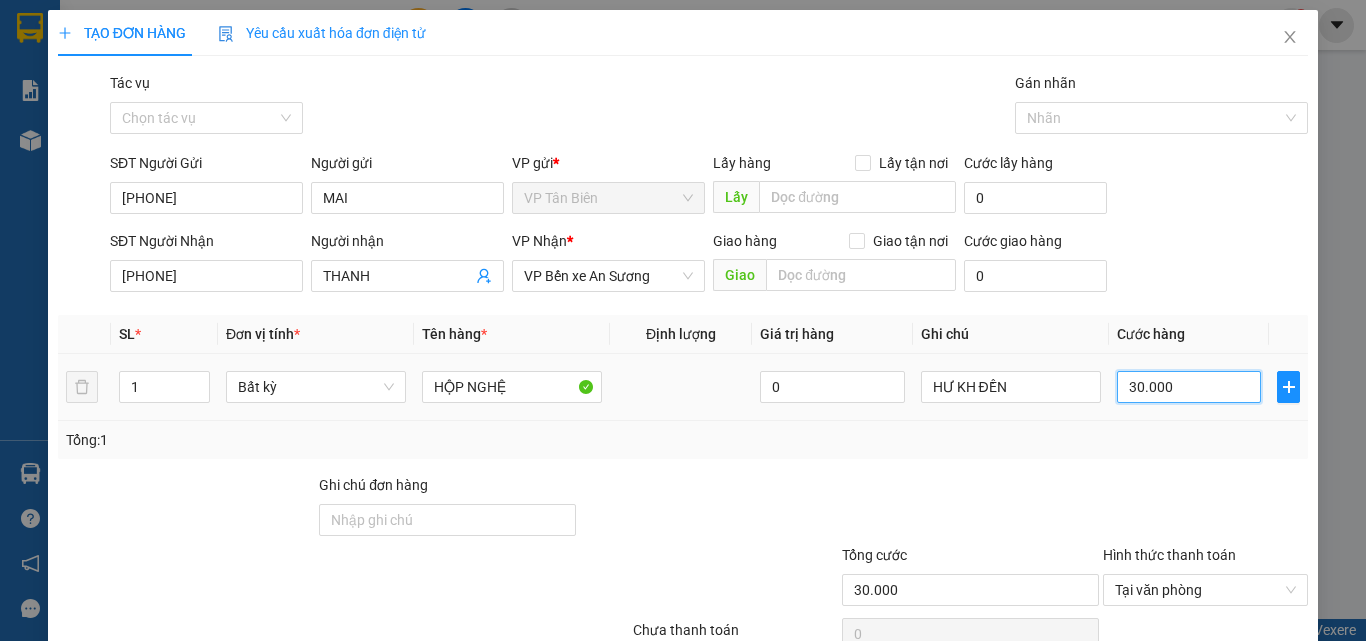 type on "2" 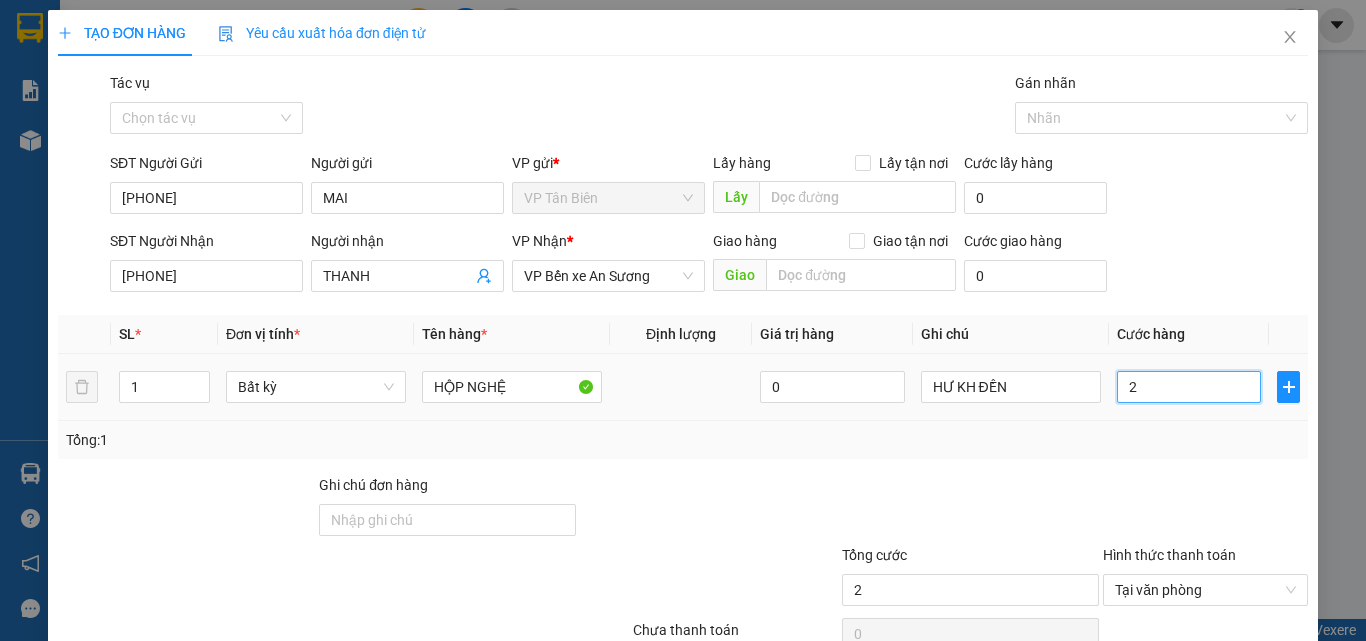 type on "25" 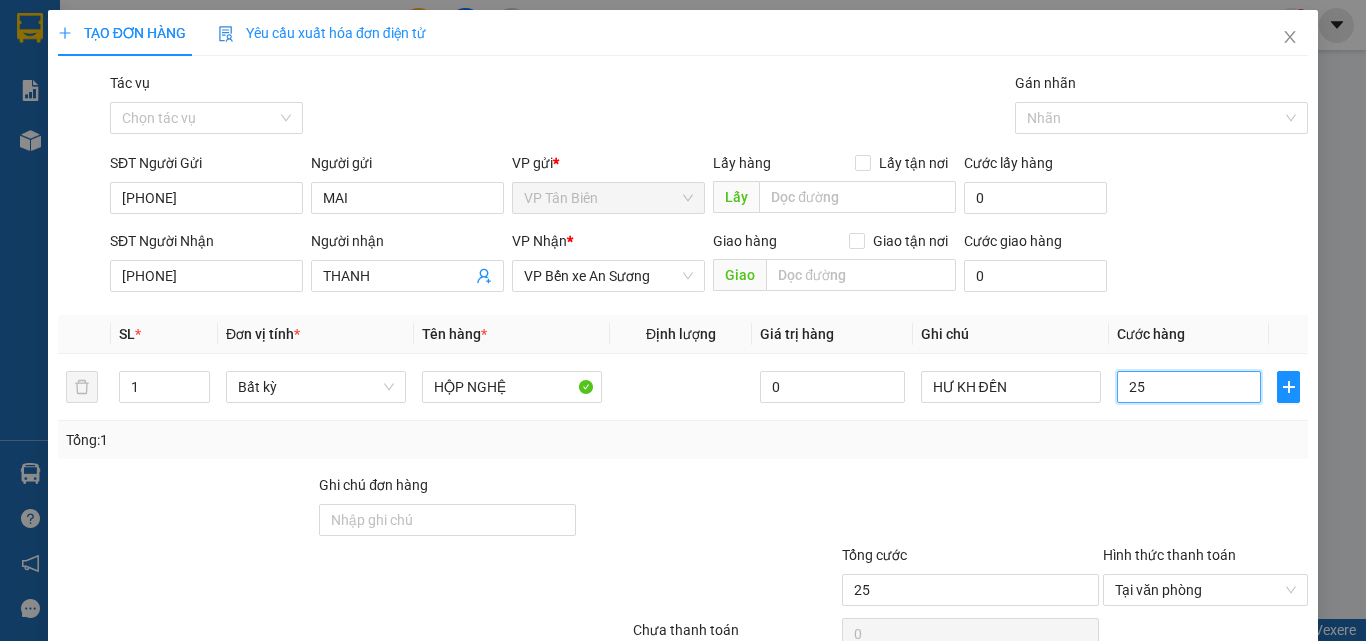 type on "25" 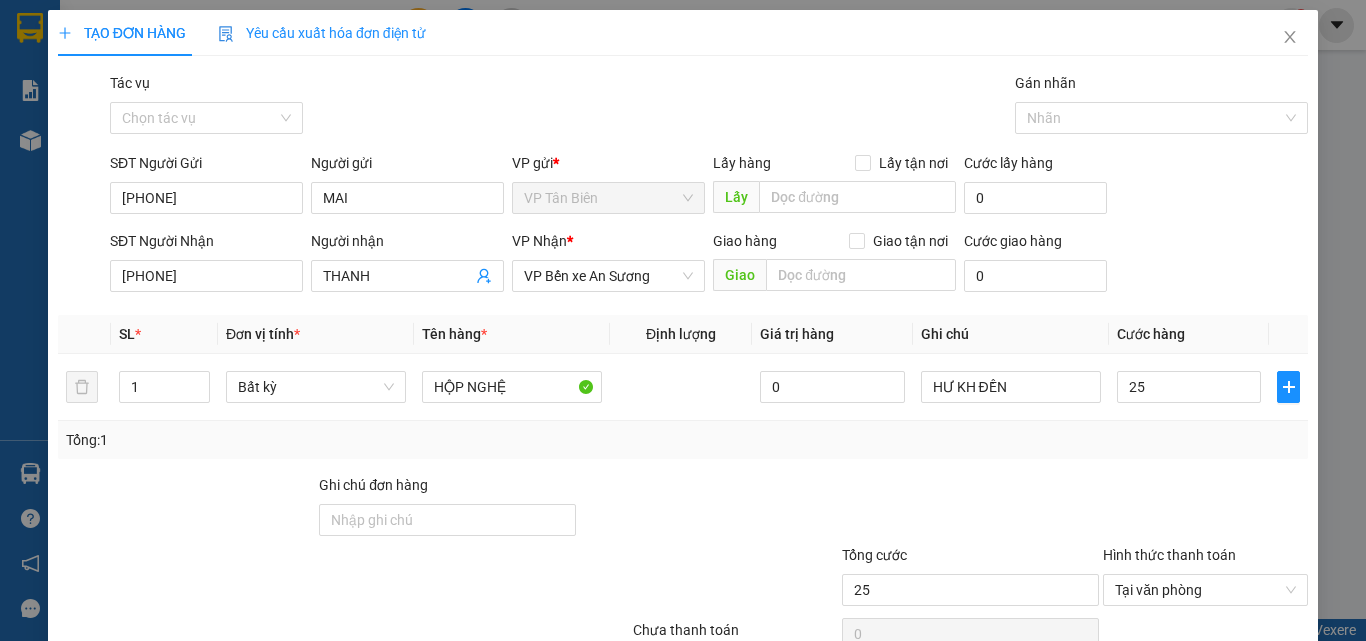 type on "25.000" 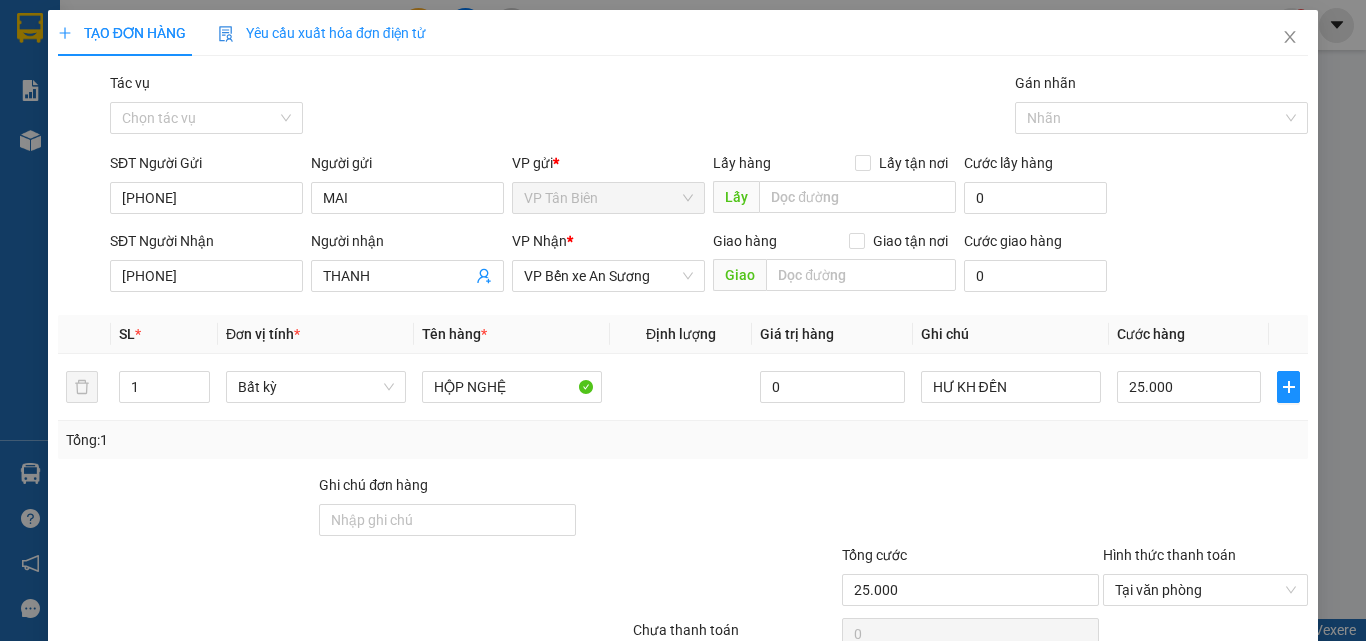 click at bounding box center (1205, 509) 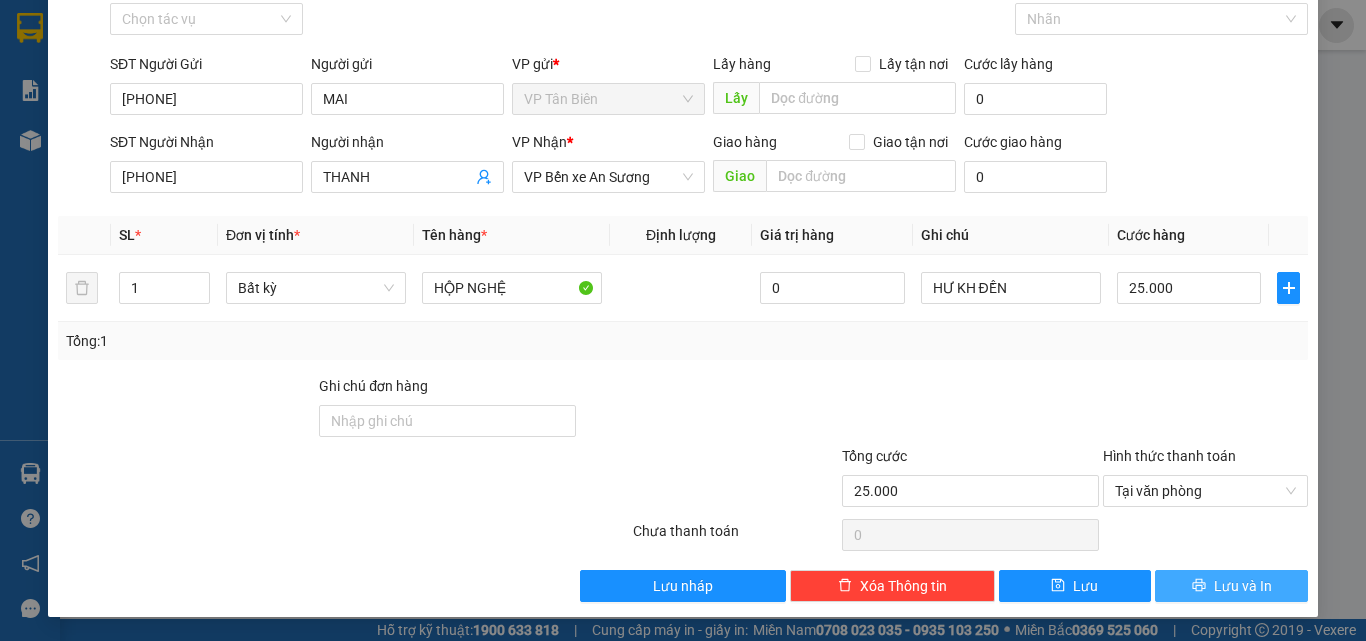 click on "Lưu và In" at bounding box center (1243, 586) 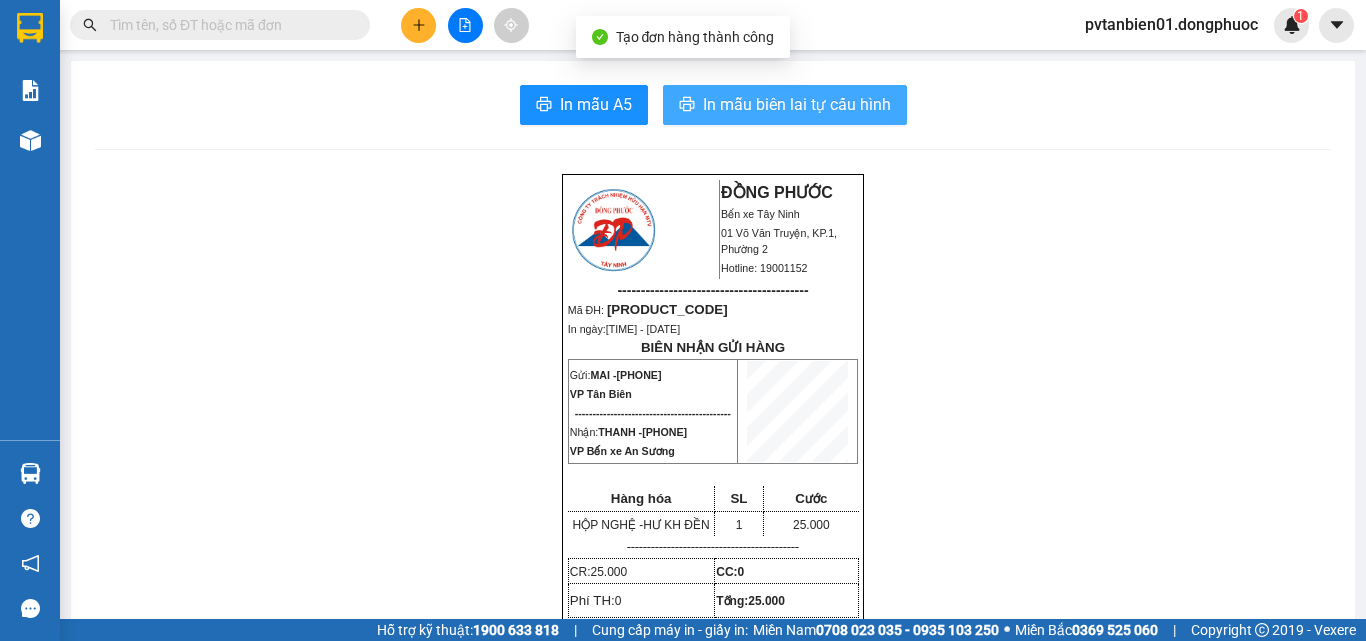 click on "In mẫu biên lai tự cấu hình" at bounding box center [797, 104] 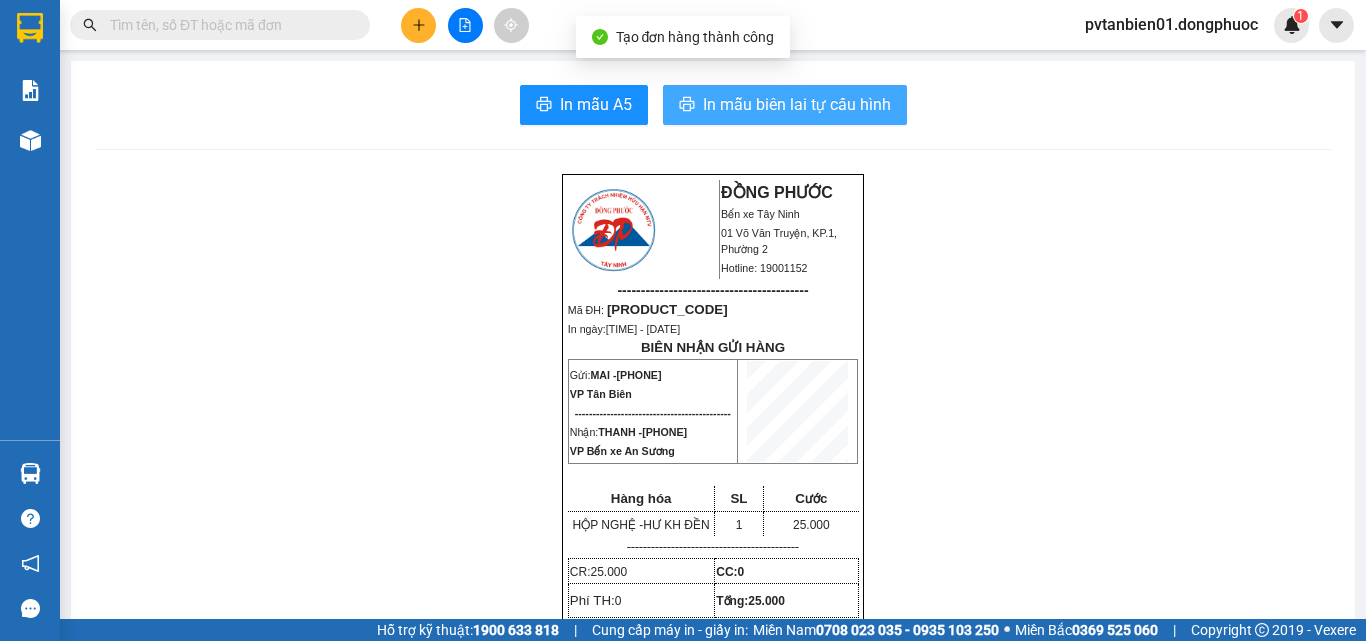 scroll, scrollTop: 0, scrollLeft: 0, axis: both 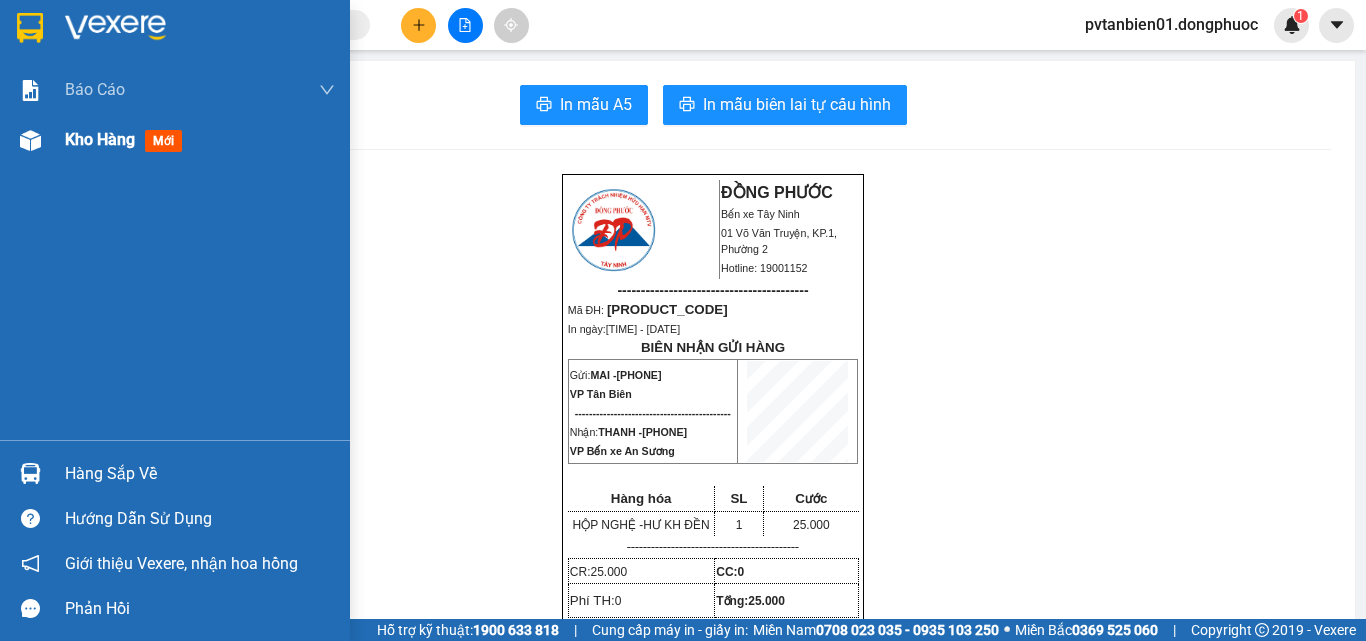 click on "Kho hàng" at bounding box center [100, 139] 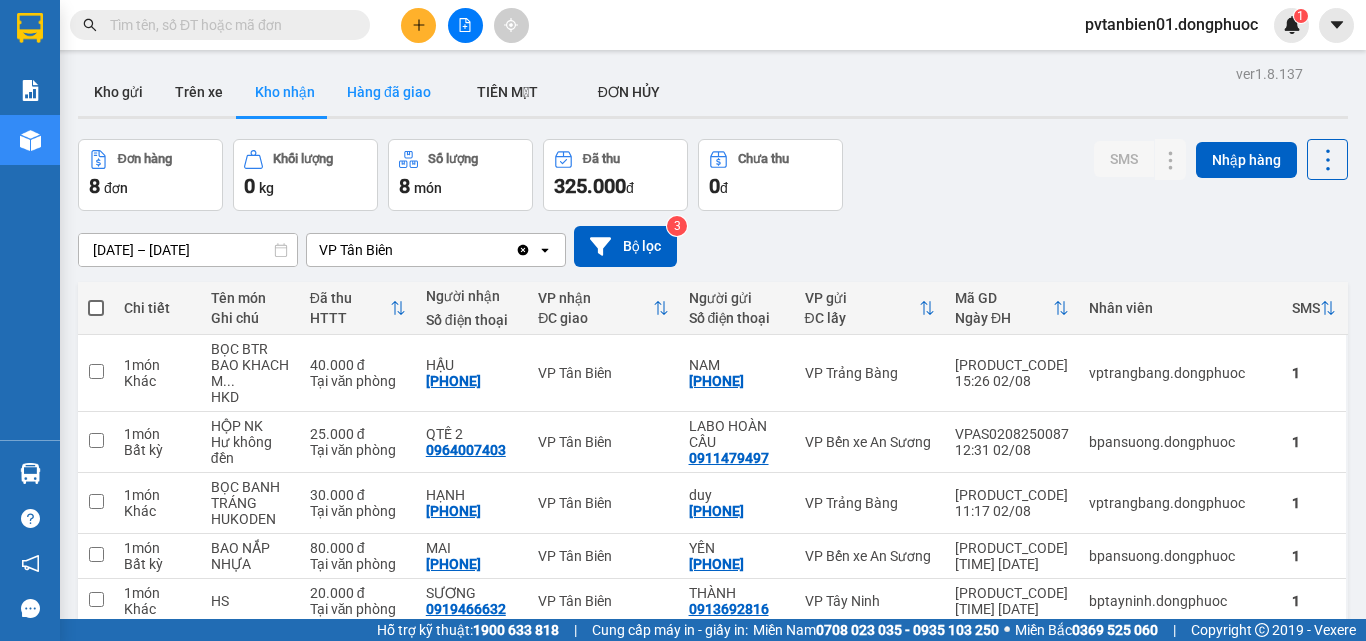 click on "Hàng đã giao" at bounding box center [389, 92] 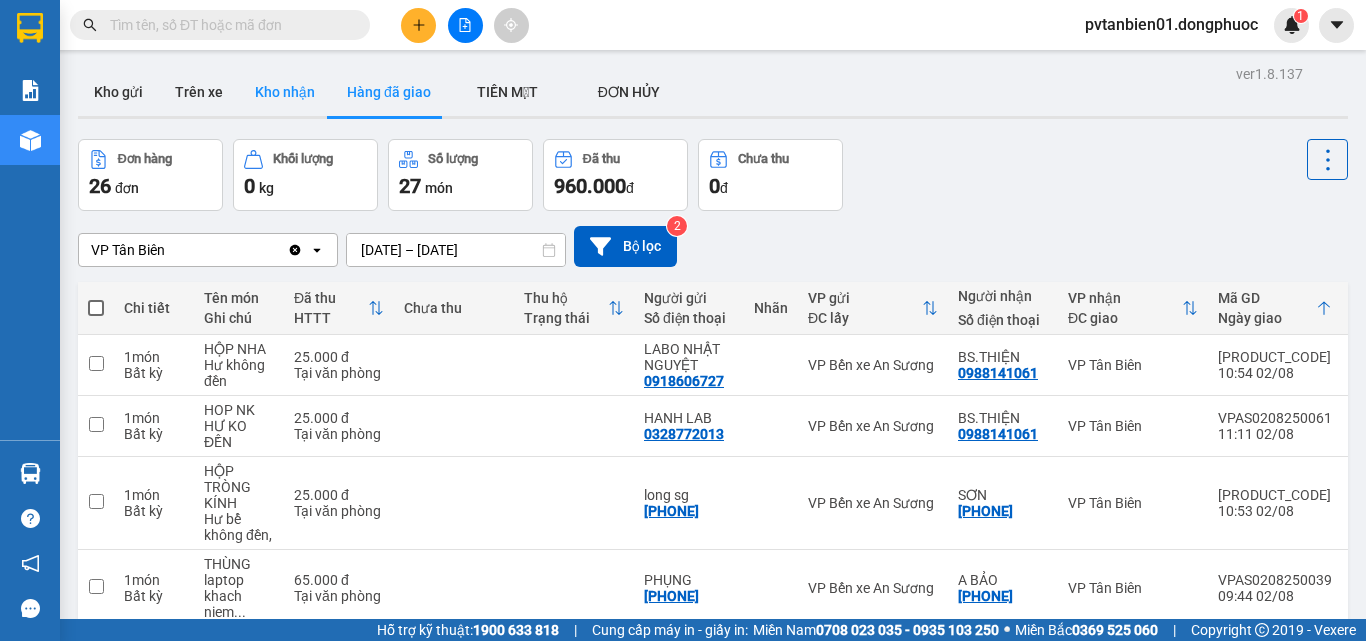 click on "Kho nhận" at bounding box center (285, 92) 